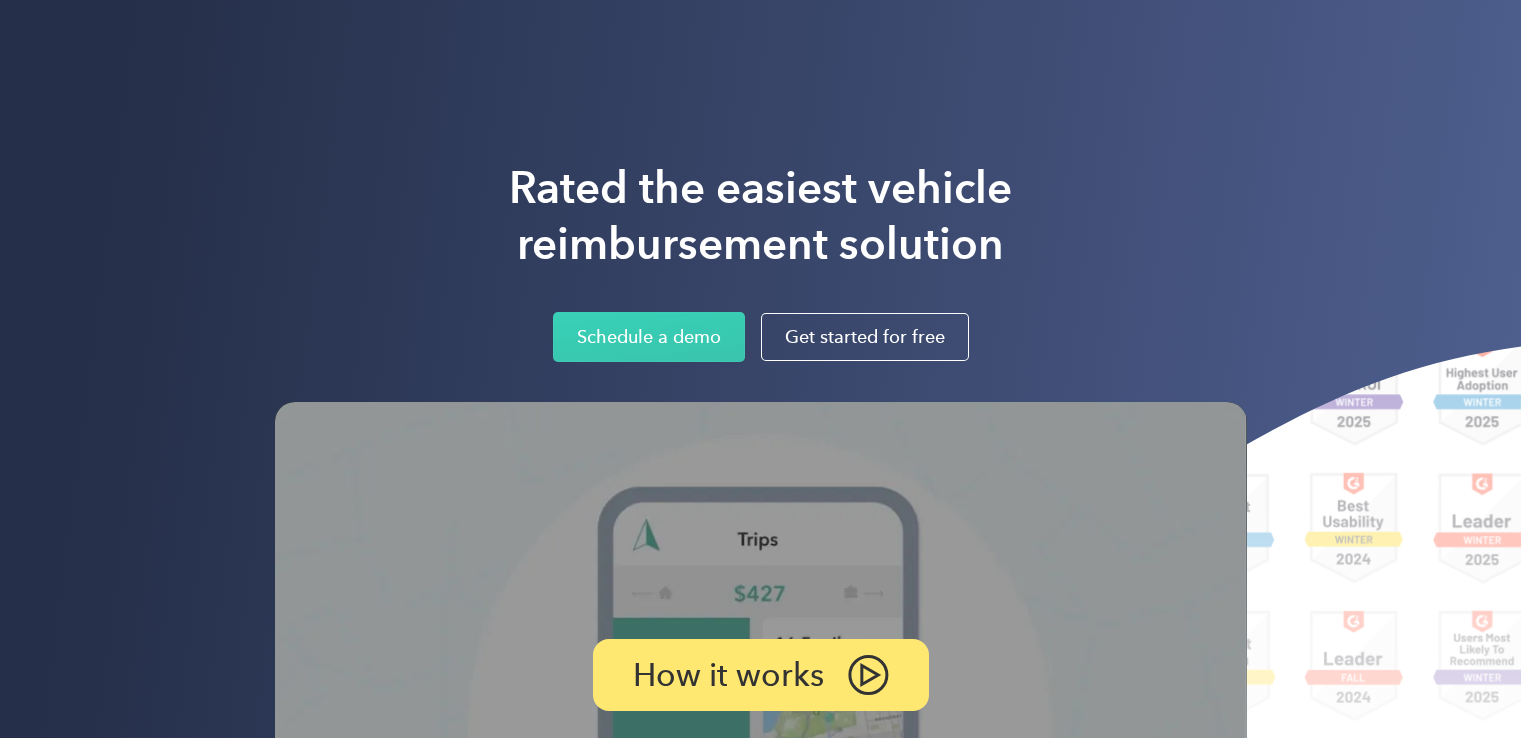 scroll, scrollTop: 0, scrollLeft: 0, axis: both 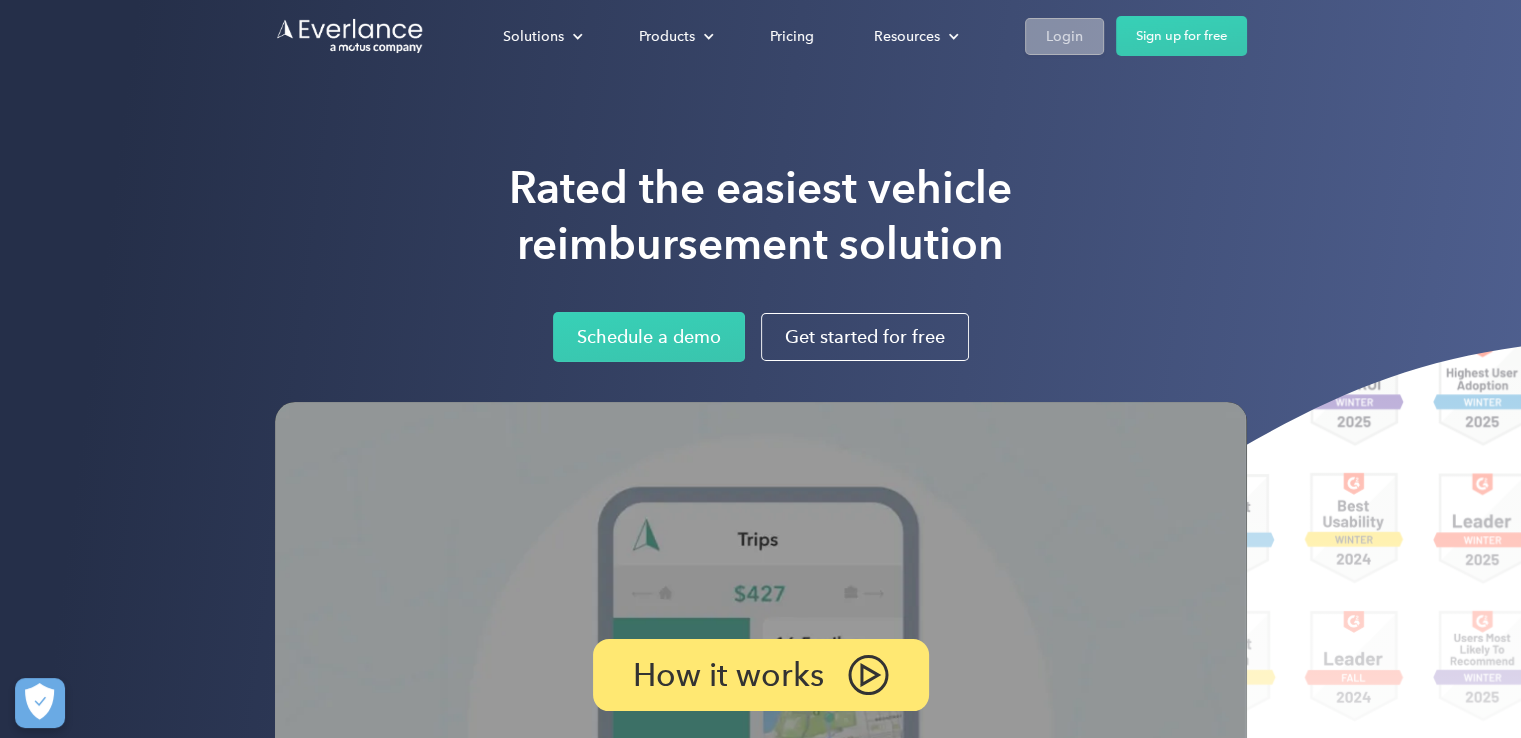 click on "Login" at bounding box center [1064, 36] 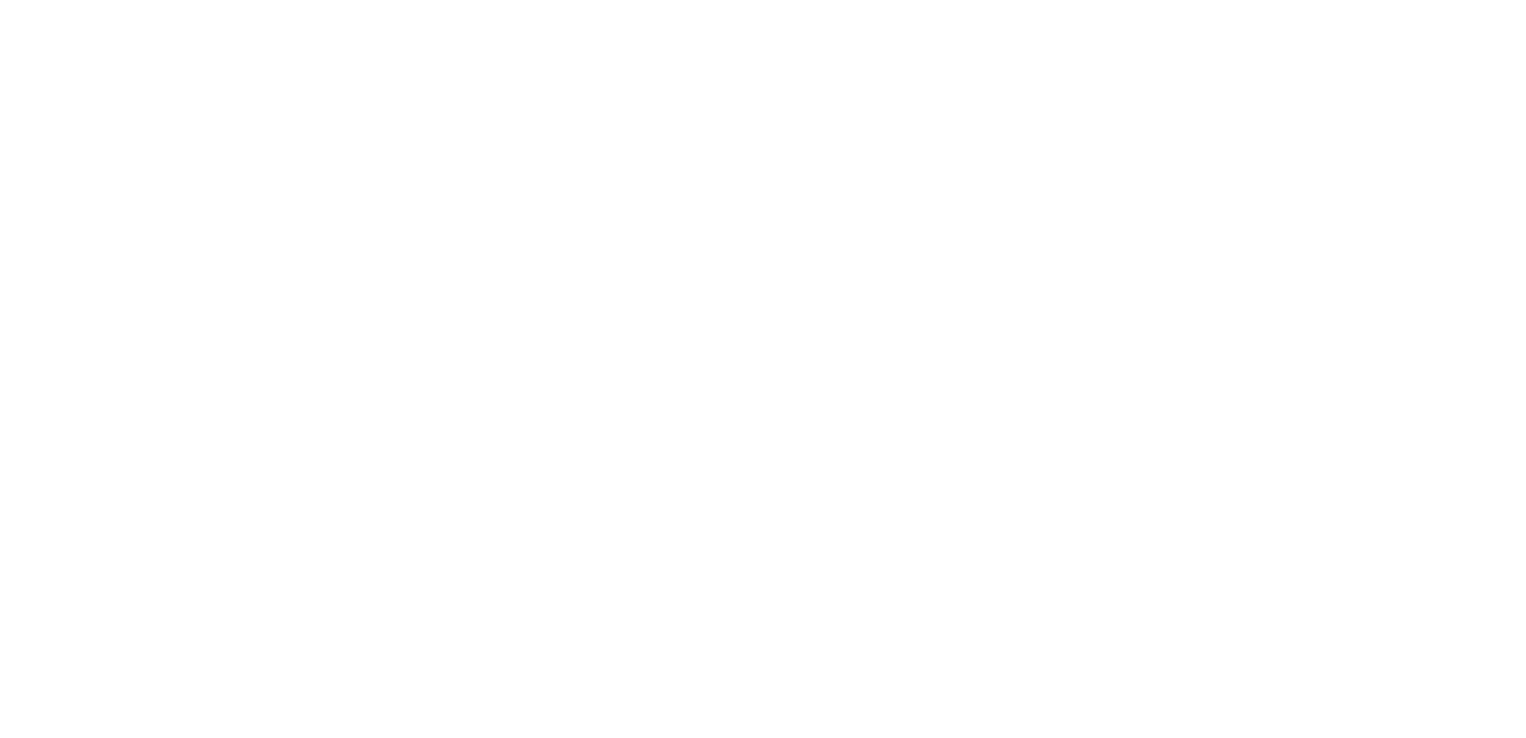 scroll, scrollTop: 0, scrollLeft: 0, axis: both 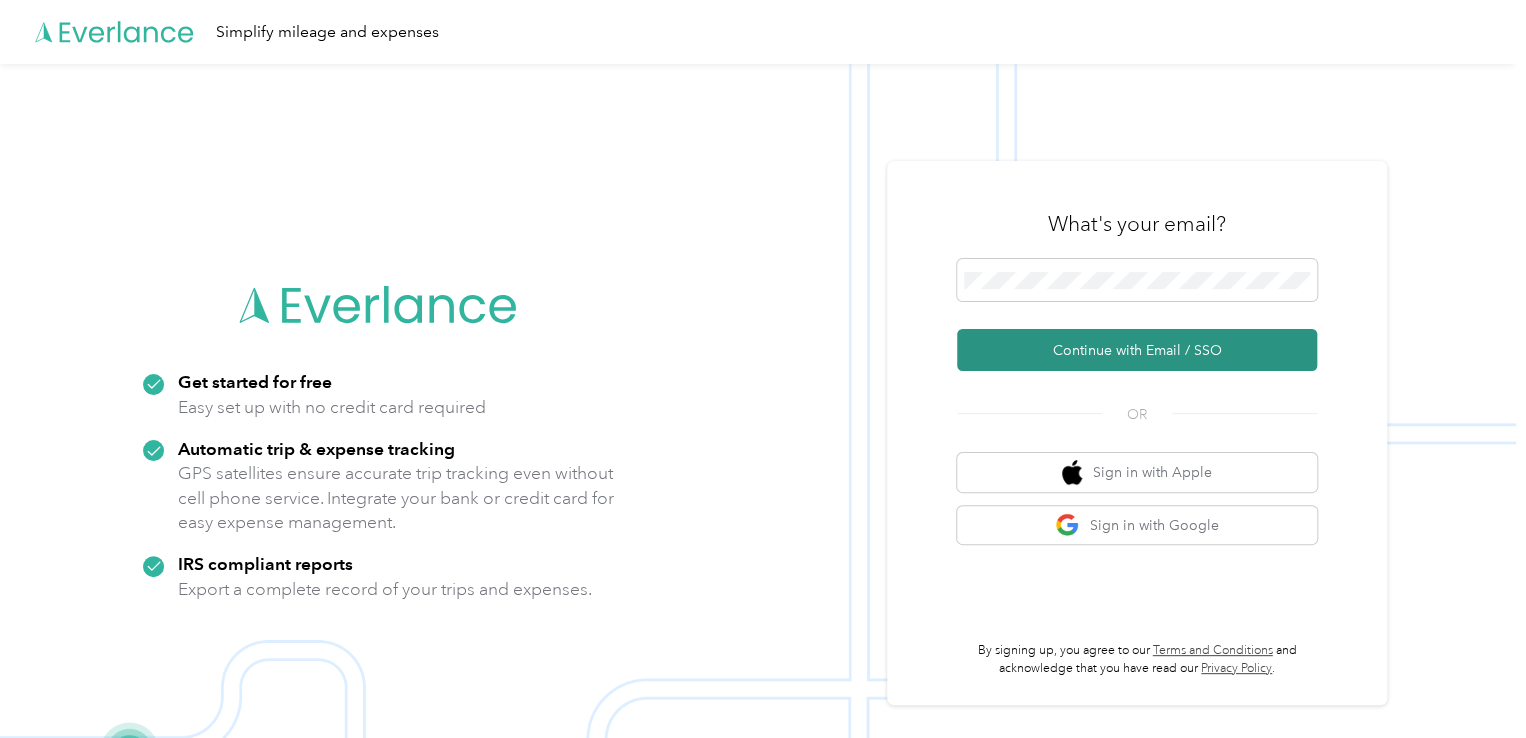 click on "Continue with Email / SSO" at bounding box center (1137, 350) 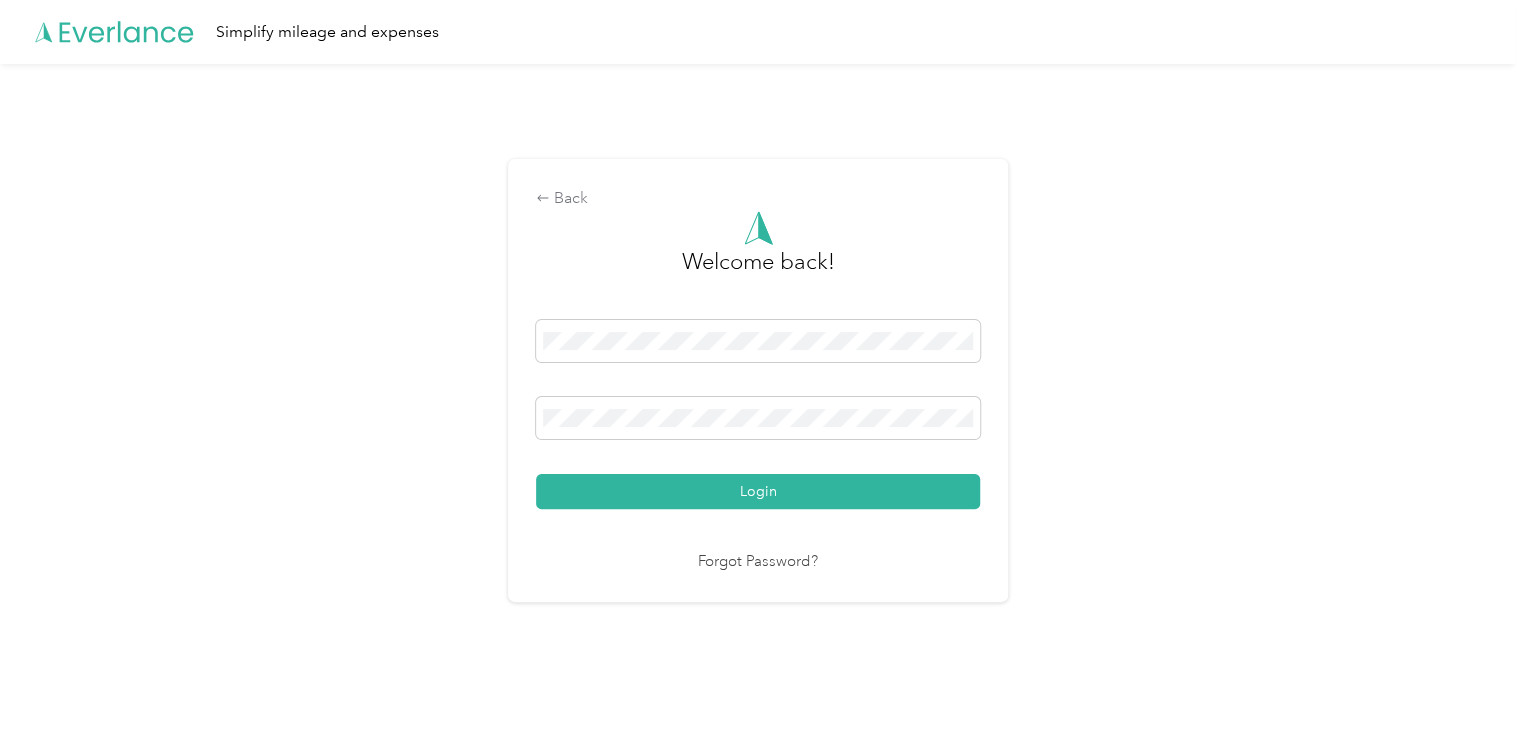 click on "Login" at bounding box center (758, 414) 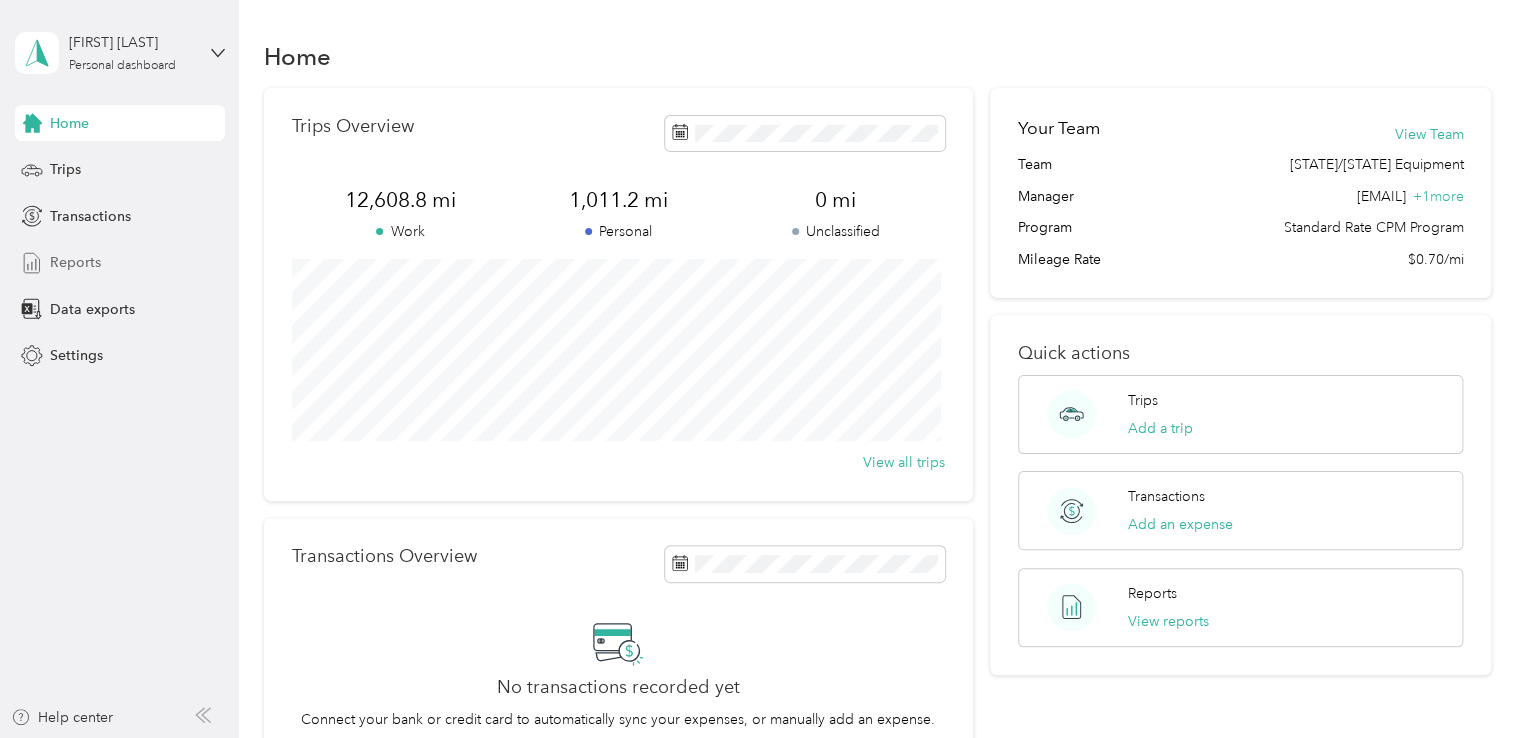click on "Reports" at bounding box center [75, 262] 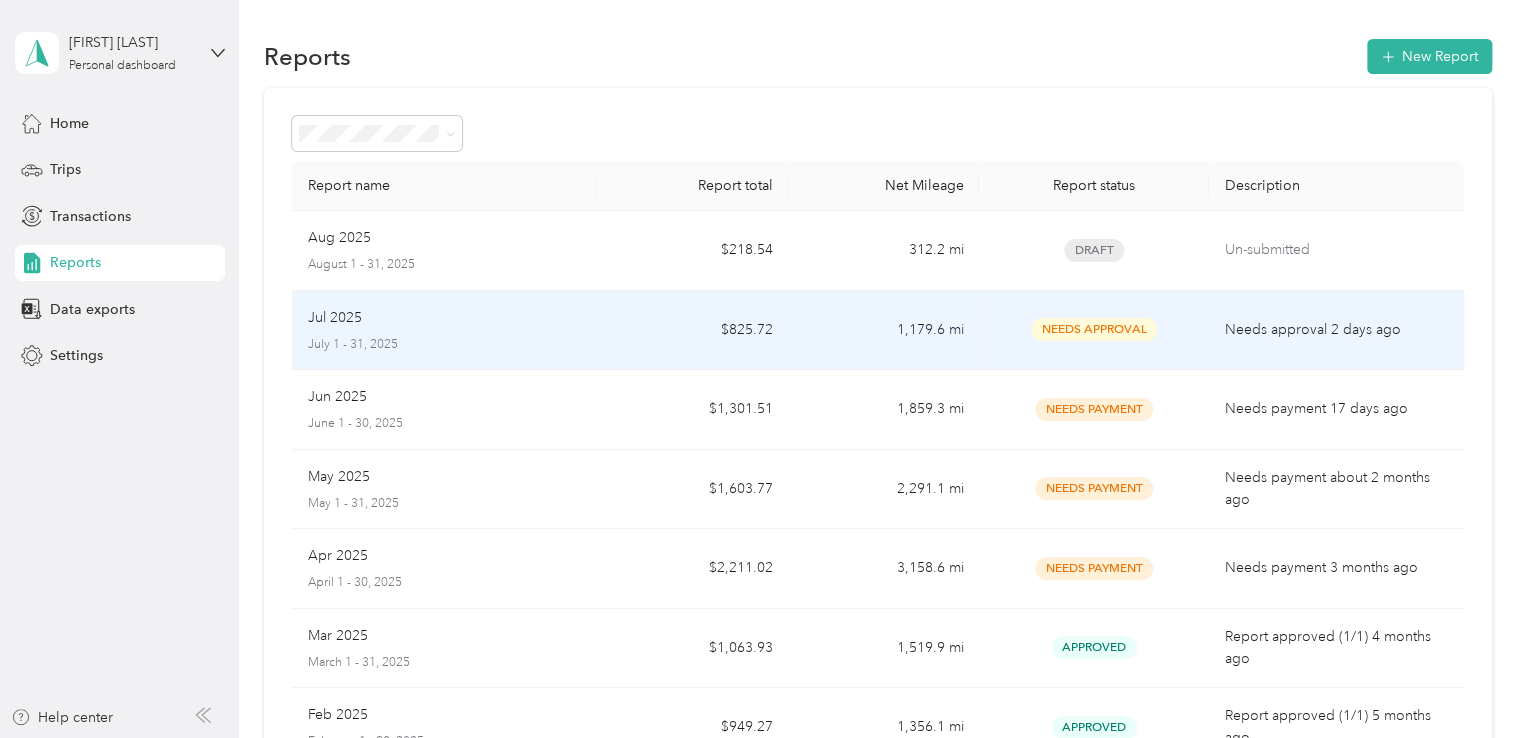 click on "1,179.6 mi" at bounding box center [883, 331] 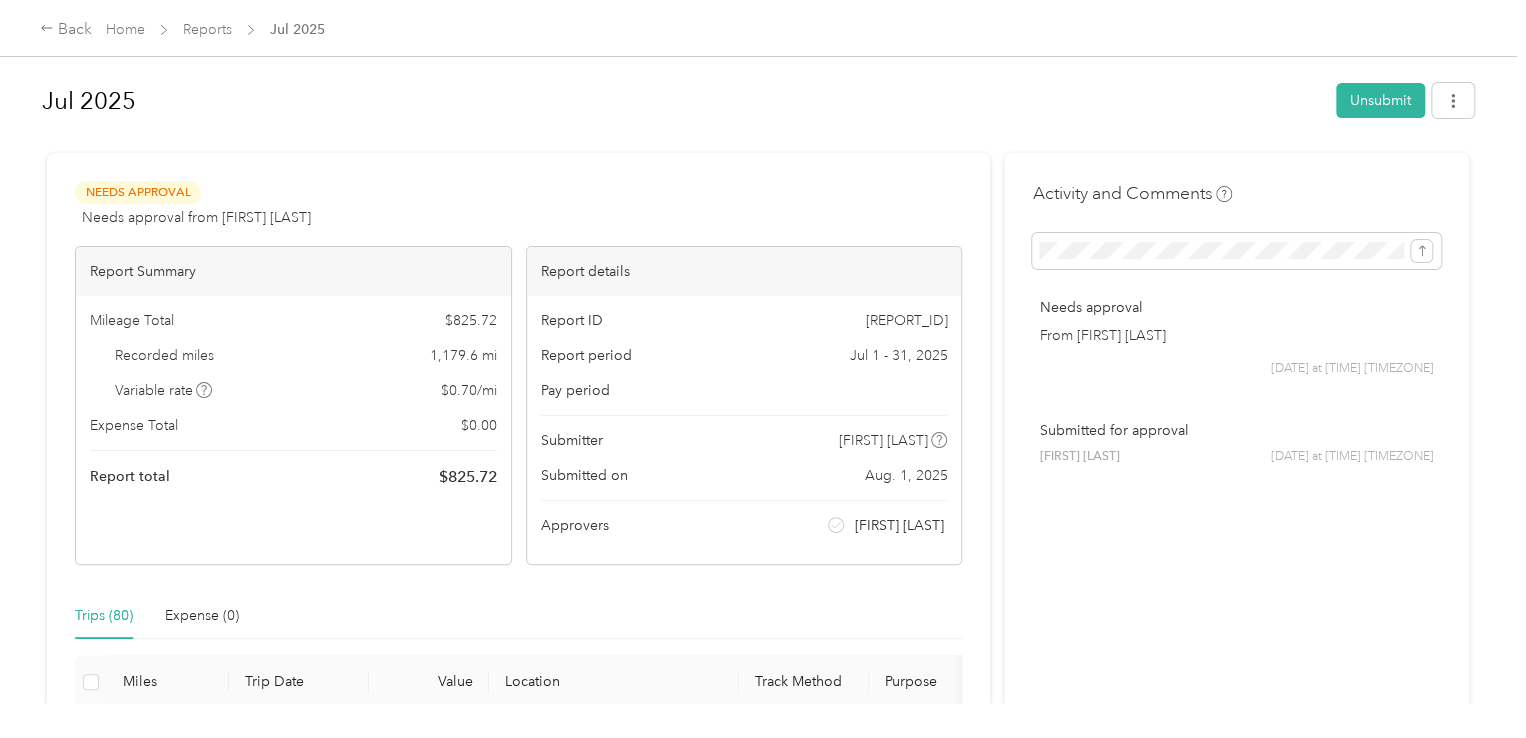 click on "Jul 2025 Unsubmit Needs Approval Needs approval from David Beemer View  activity & comments Report Summary Mileage Total $ 825.72 Recorded miles 1,179.6   mi Variable rate   $ 0.70 / mi Expense Total $ 0.00 Report total $ 825.72 Report details Report ID 121162875-0007 Report period Jul 1 - 31, 2025 Pay period Submitter Paul Seneff Submitted on Aug. 1, 2025 Approvers David Beemer Trips (80) Expense (0) Miles Trip Date Value Location Track Method Purpose Notes Tags                     7.7 7-31-2025 $5.39 03:19 pm Fishers test kitchen  03:40 pm Home  GPS GABRIEL GROUP LLC - 6.1 7-31-2025 $4.27 12:54 pm Arni's, 4705 E 96th St, Indianapolis, IN  46240, United States 12:54 pm Fishers test kitchen  Manual GABRIEL GROUP LLC - 12.4 7-31-2025 $8.68 07:47 am Home  08:17 am Arni's, 4705, East 96th Street, Indianapolis, Marion County, Indiana, 46240, USA GPS GABRIEL GROUP LLC - 15.3 7-30-2025 $10.71 05:26 pm 5645 N Post Rd, Fort Harrison, Lawrence, IN 06:05 pm Home  GPS GABRIEL GROUP LLC - 9.8 7-30-2025 $6.86 -" at bounding box center (758, 351) 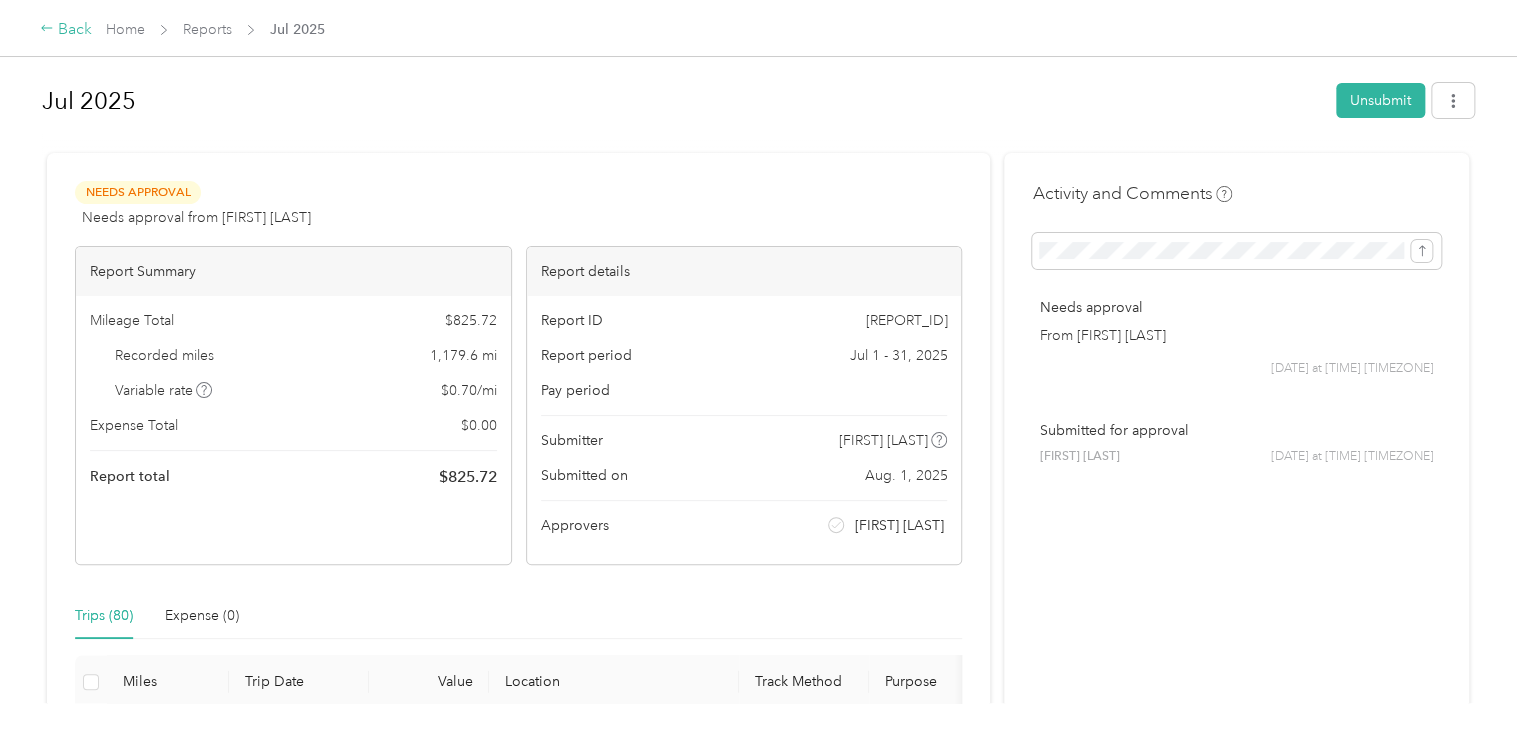 click 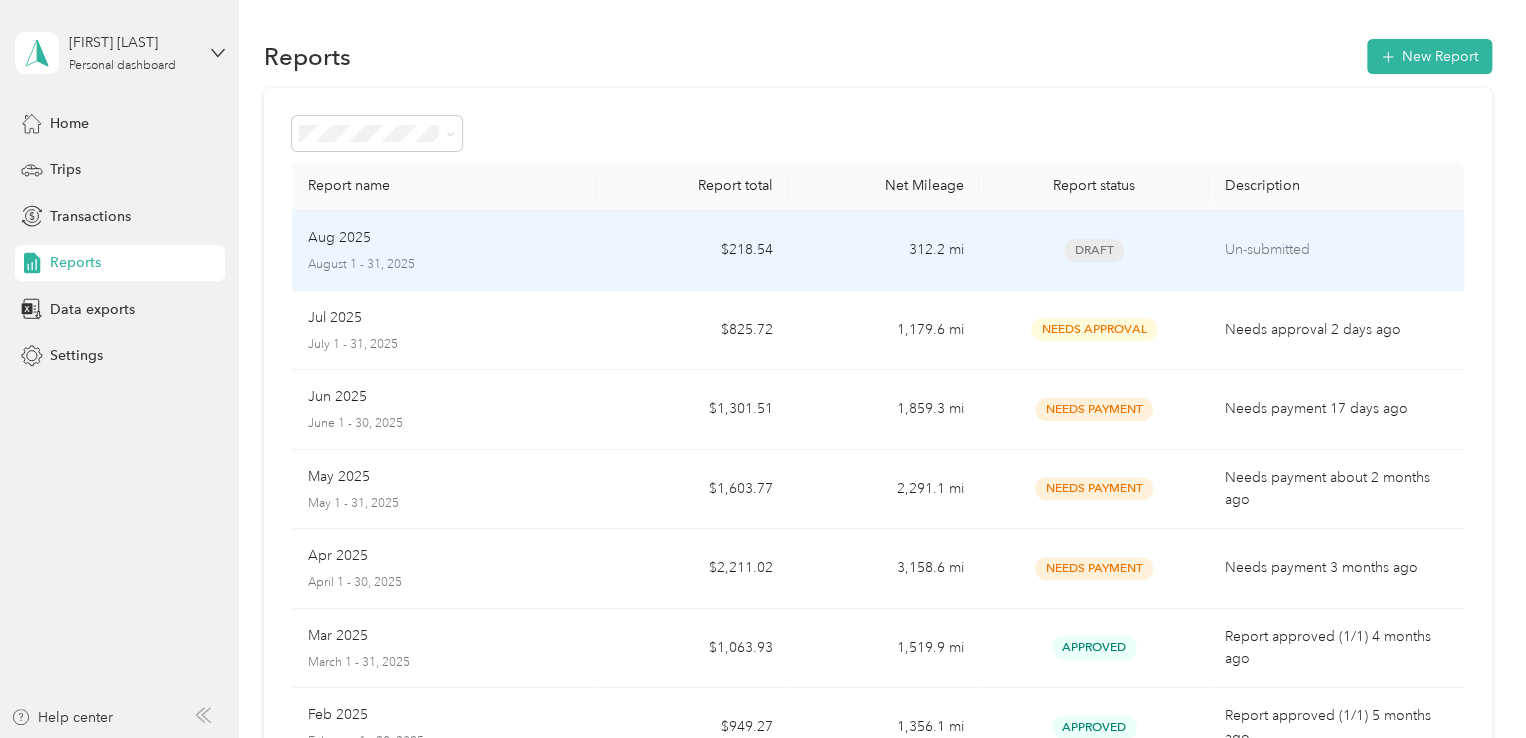 click on "312.2 mi" at bounding box center [883, 251] 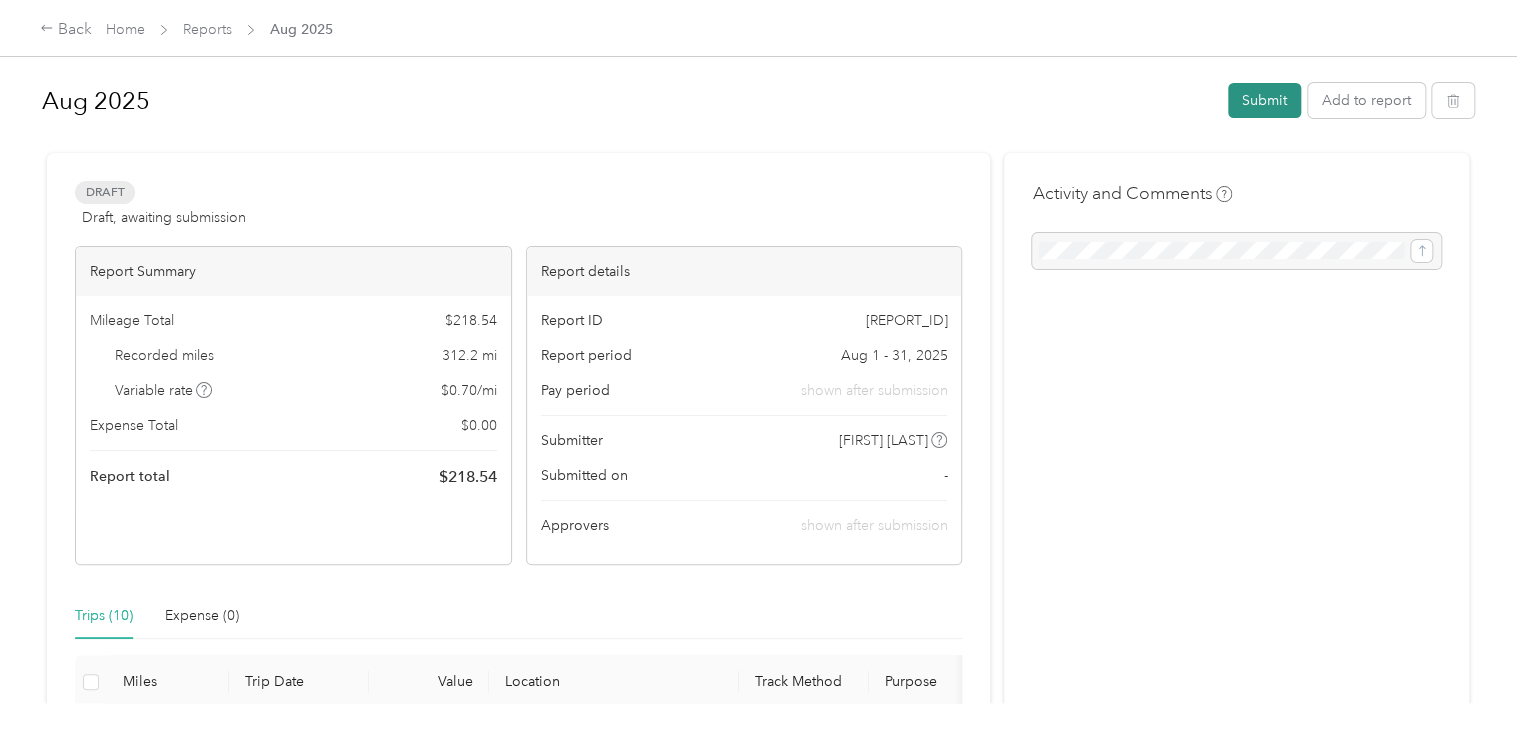 click on "Submit" at bounding box center (1264, 100) 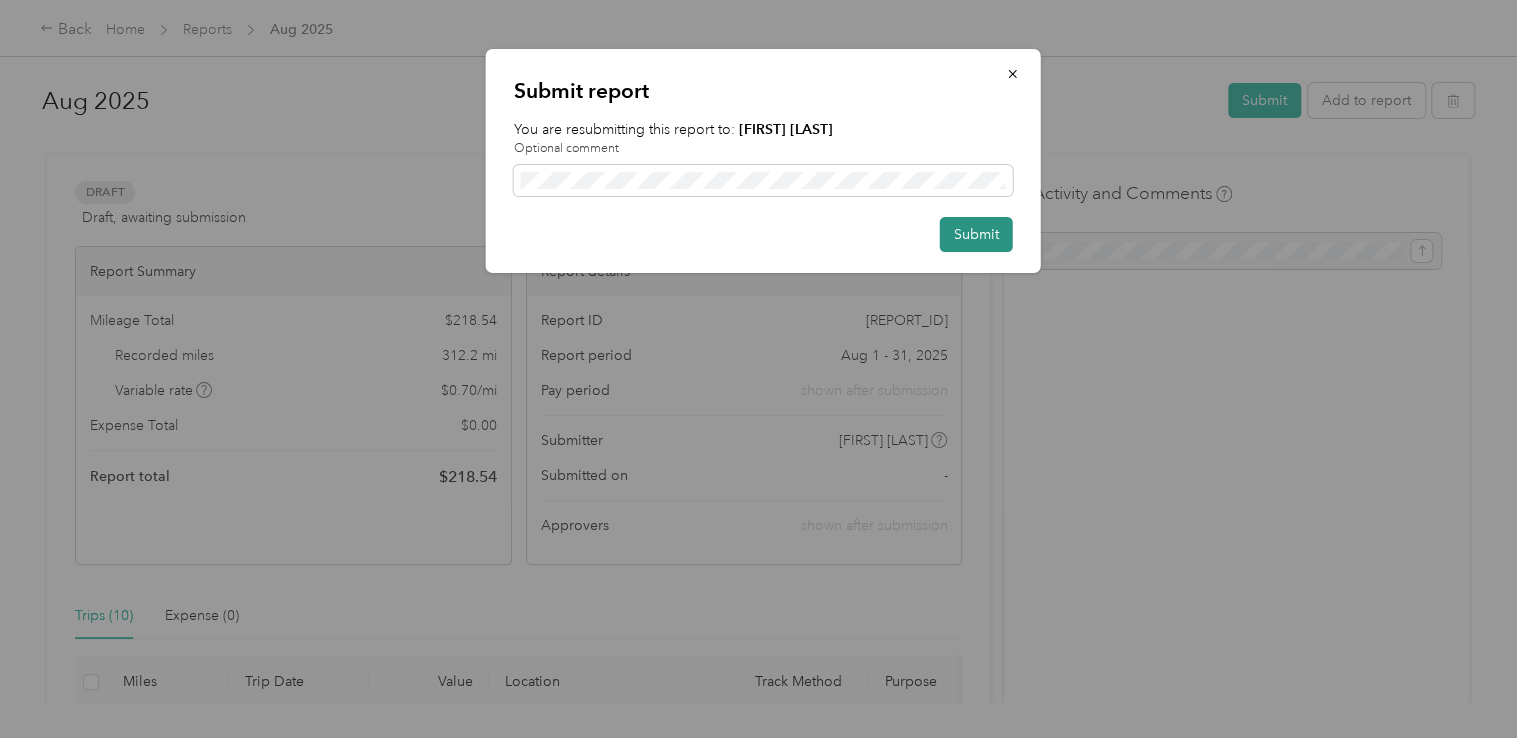 click on "Submit" at bounding box center [976, 234] 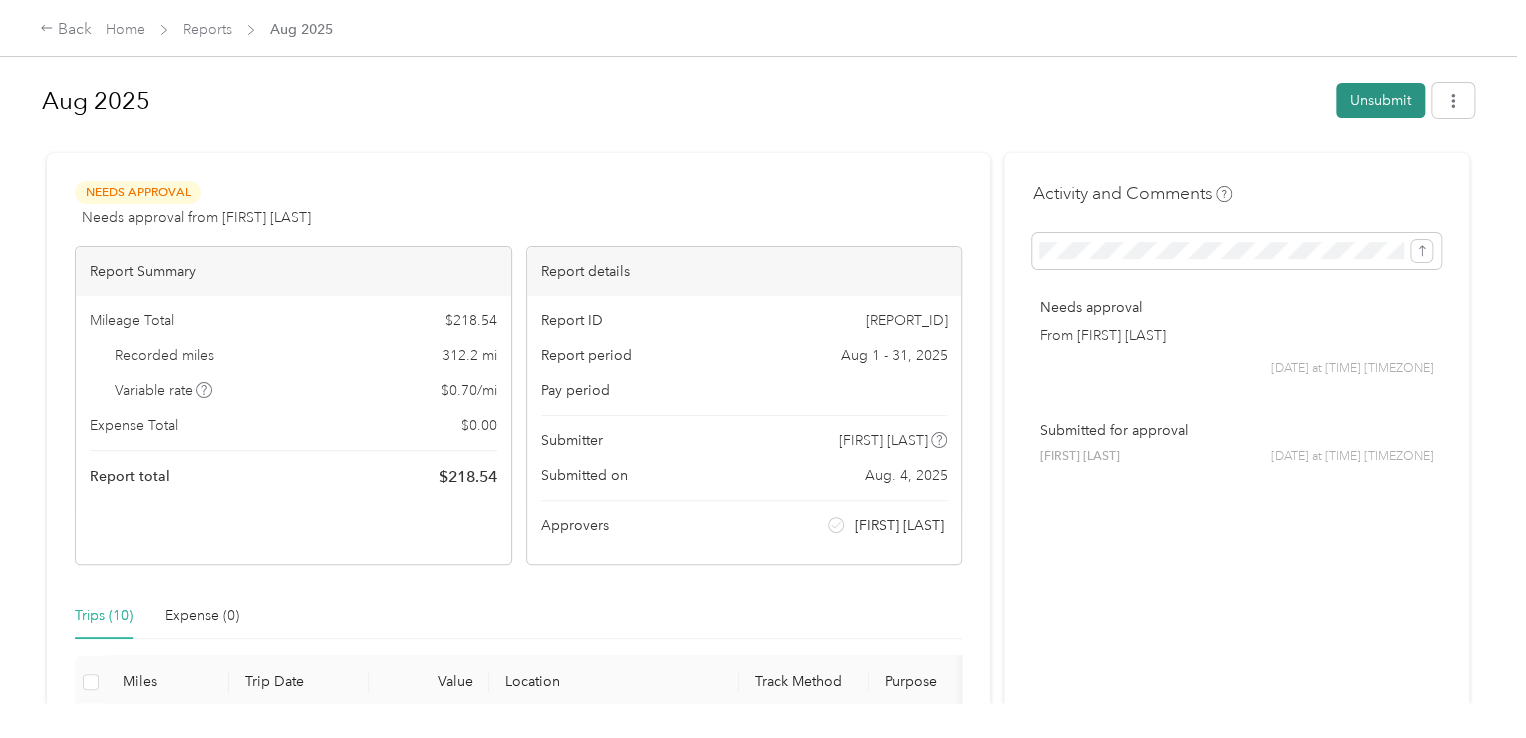 click on "Unsubmit" at bounding box center [1380, 100] 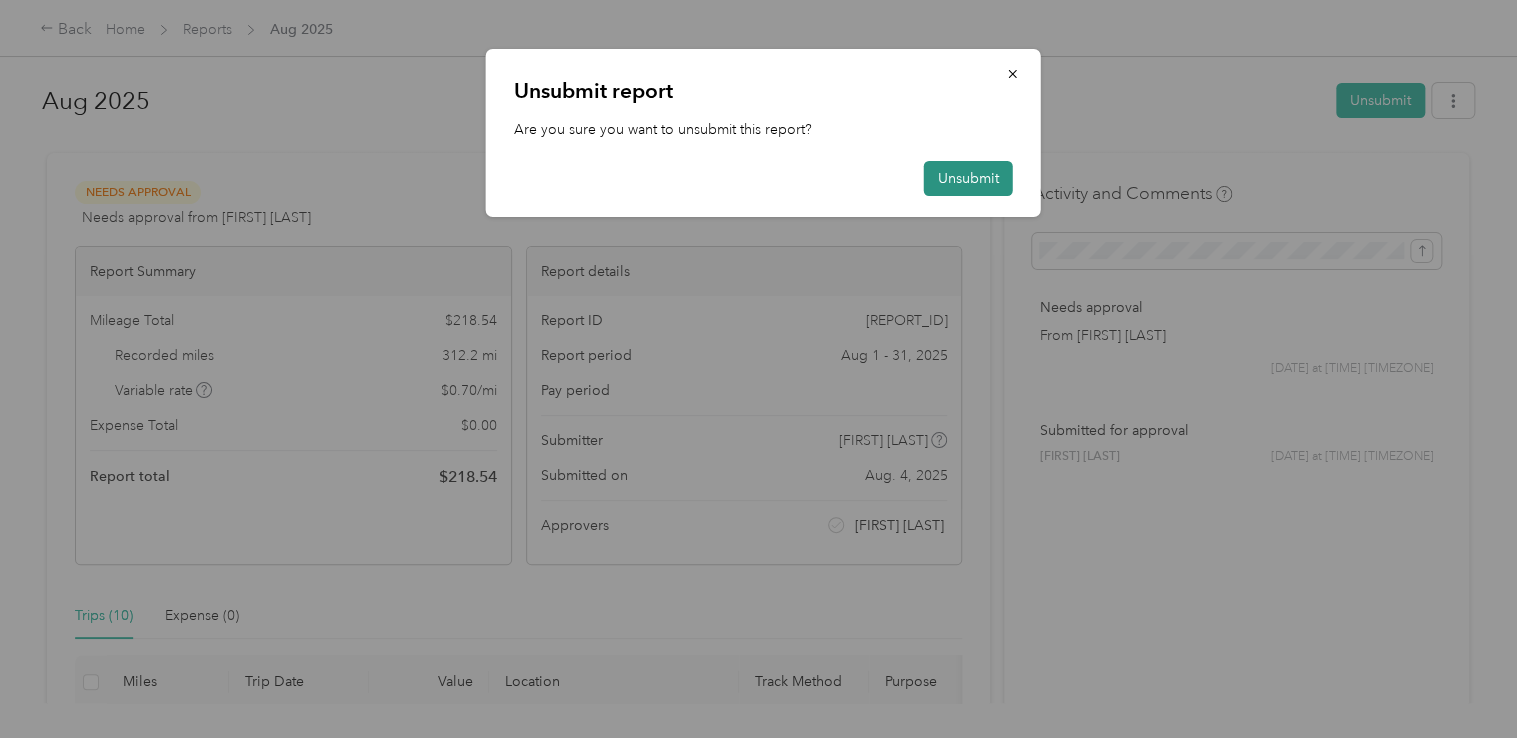 click on "Unsubmit" at bounding box center (968, 178) 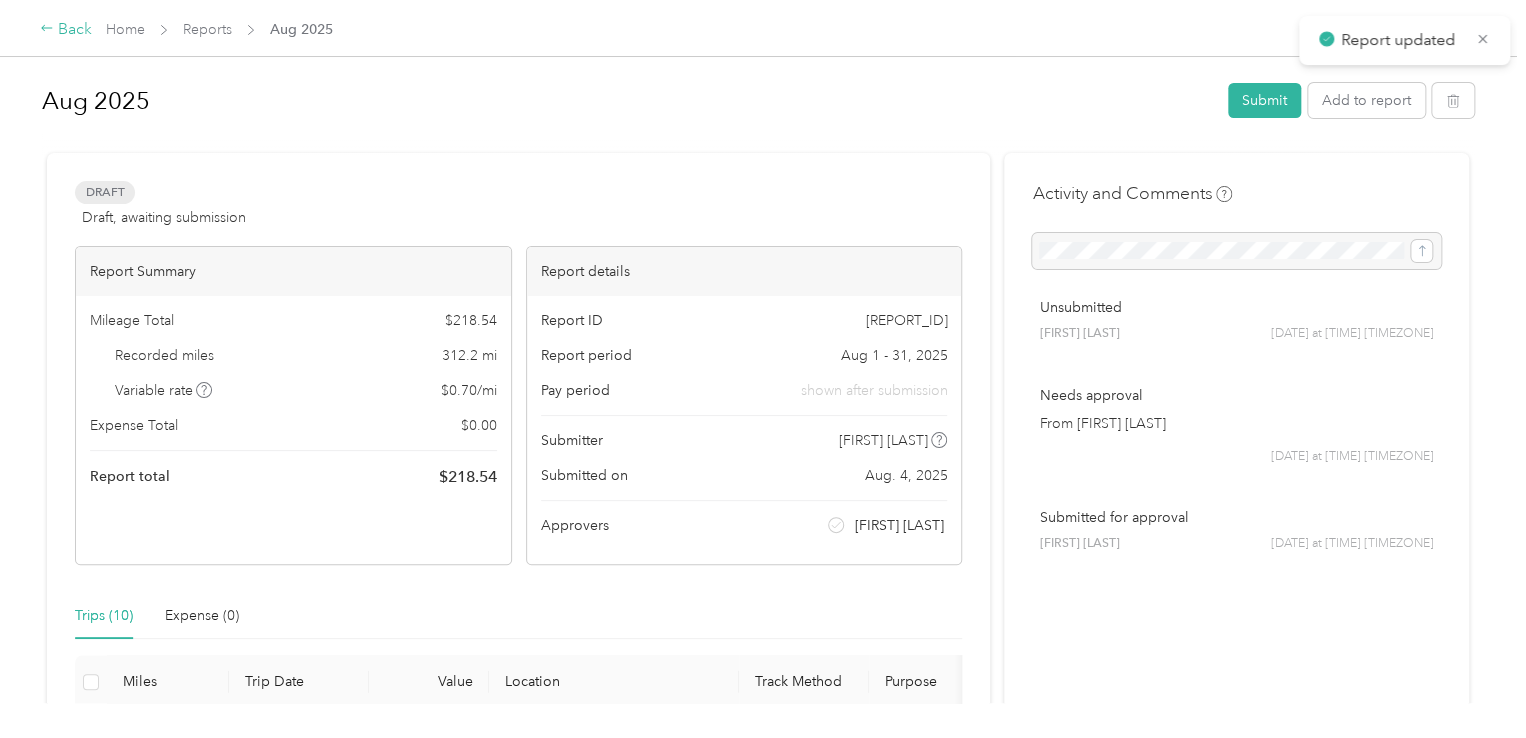 click on "Back" at bounding box center (66, 30) 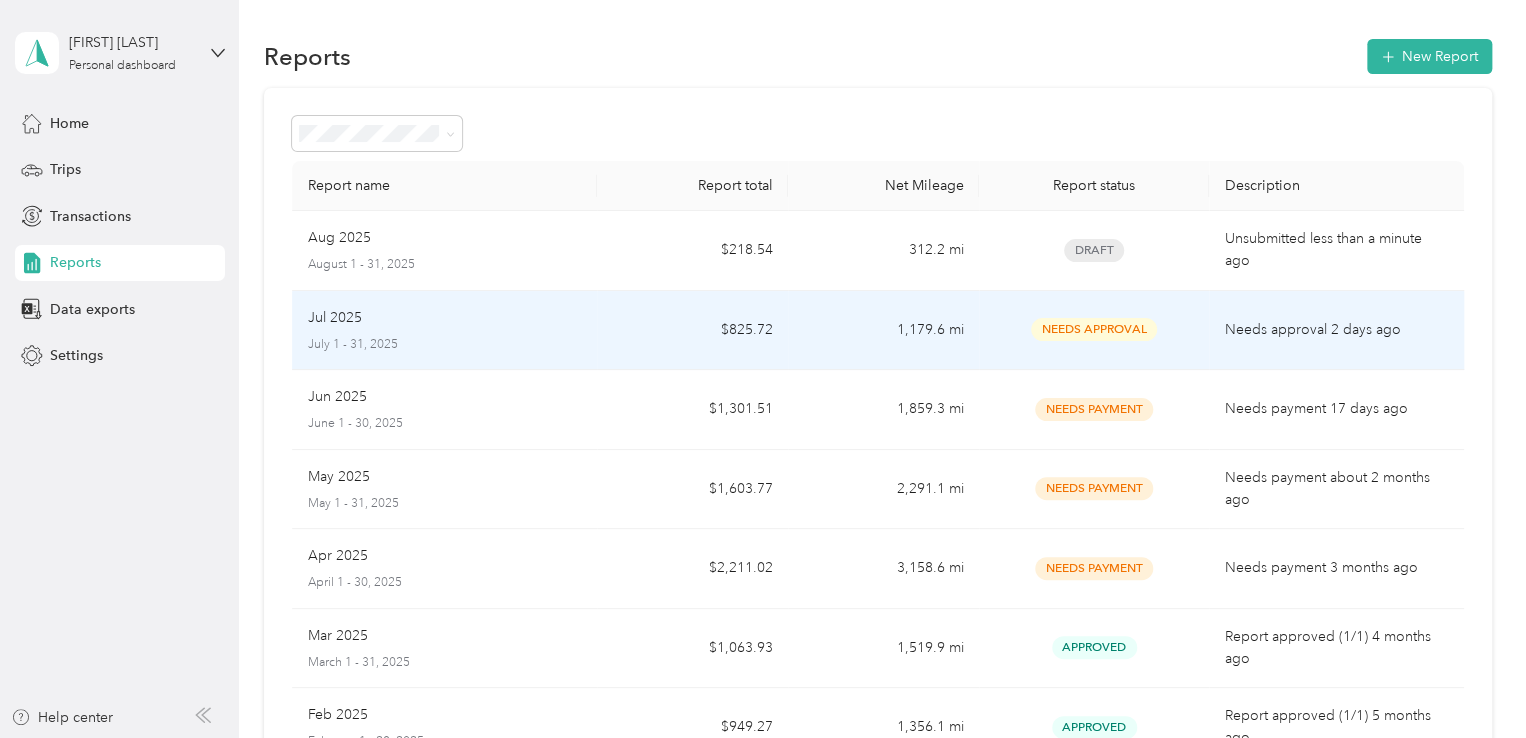 click on "1,179.6 mi" at bounding box center (883, 331) 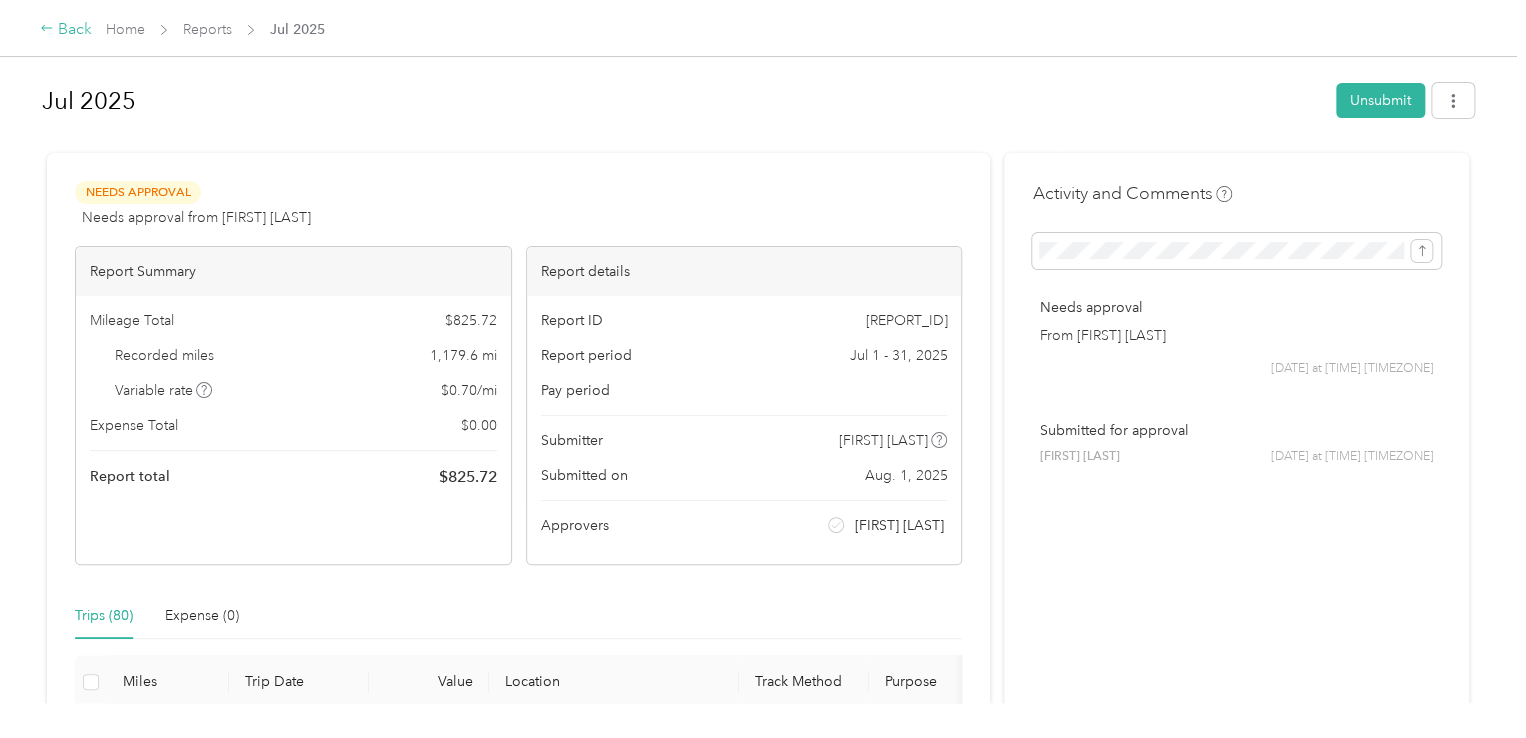click on "Back" at bounding box center [66, 30] 